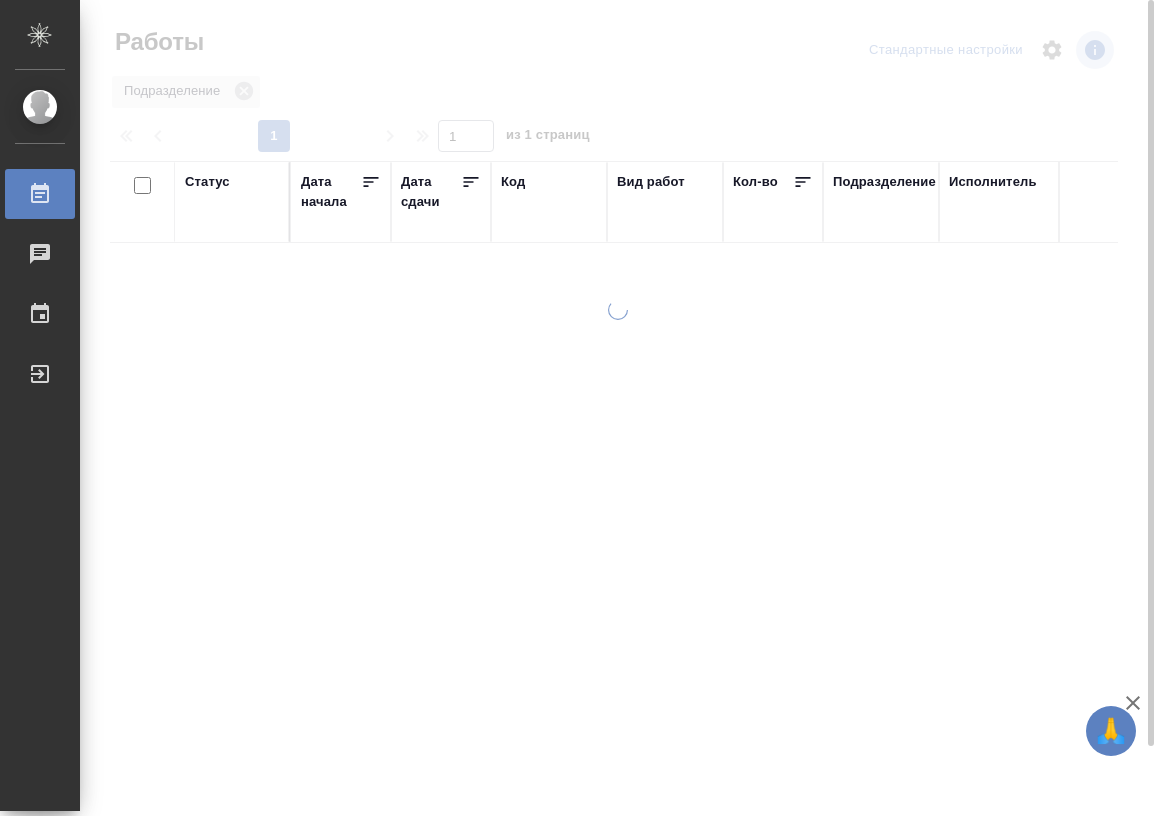 scroll, scrollTop: 0, scrollLeft: 0, axis: both 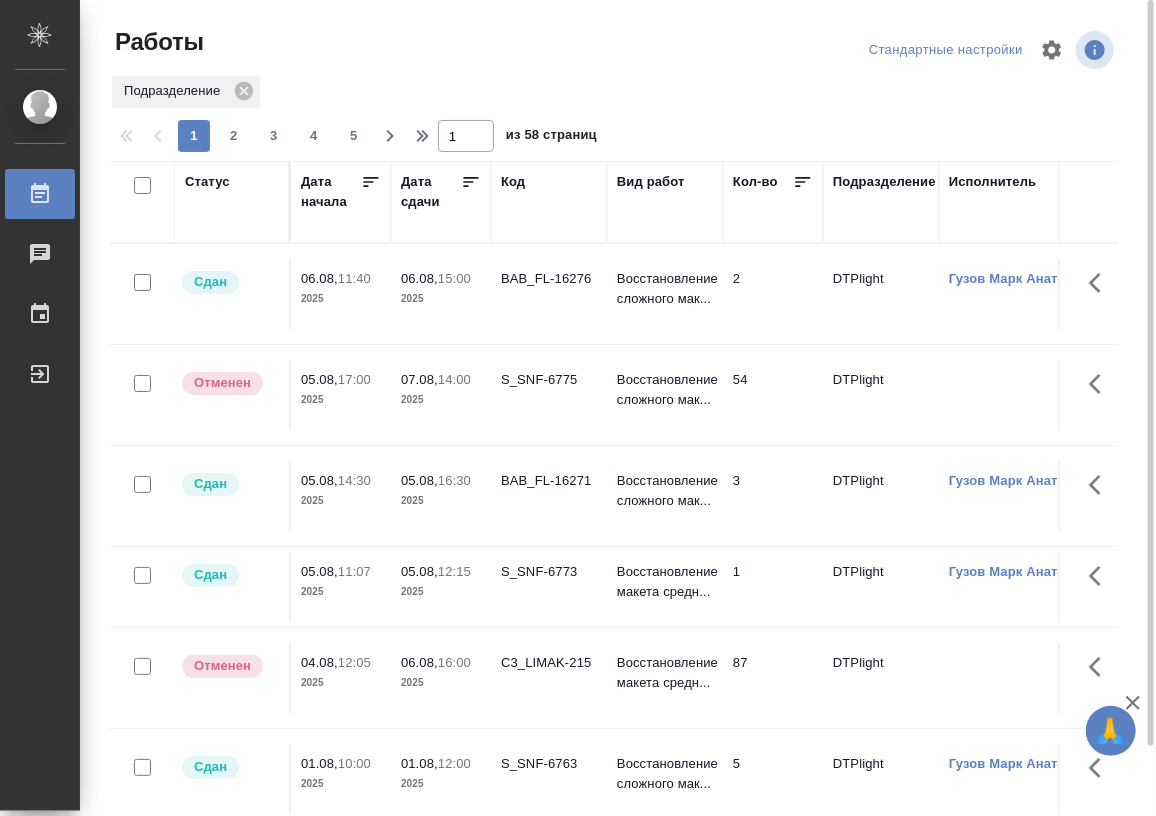 click on "Статус" at bounding box center [207, 182] 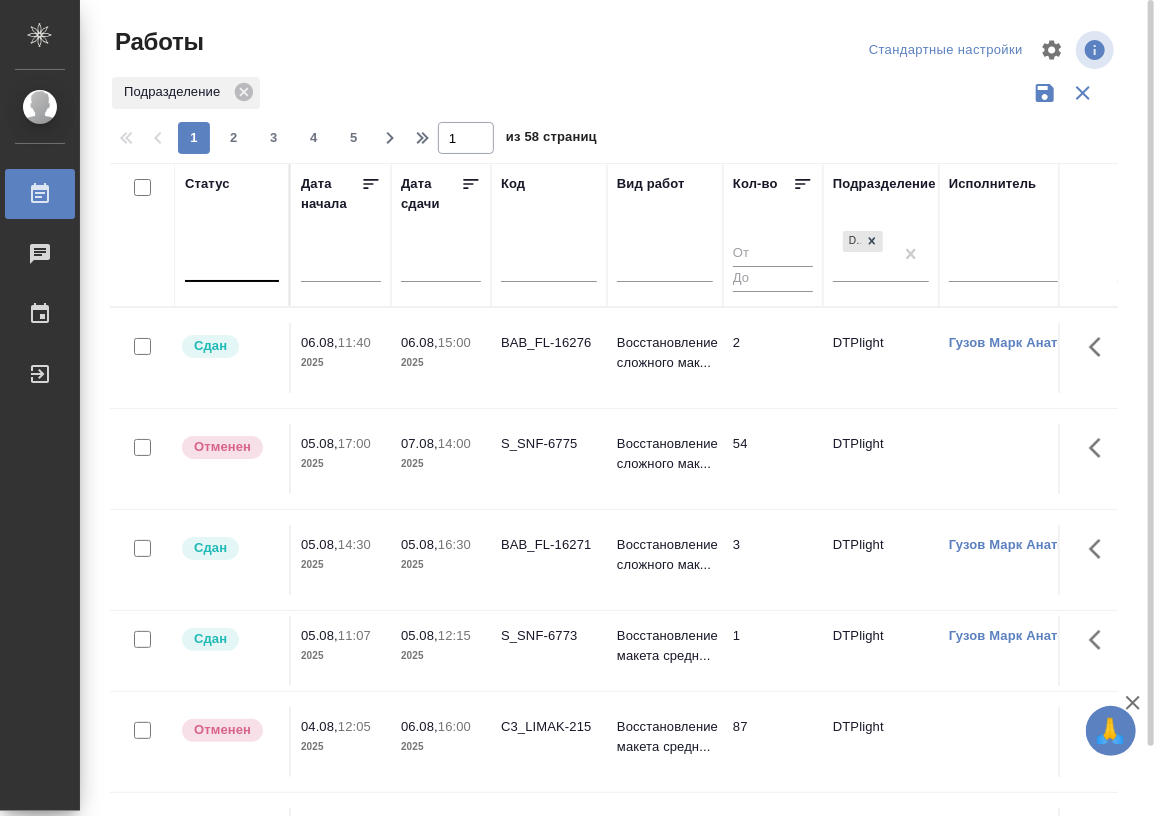 click at bounding box center (232, 261) 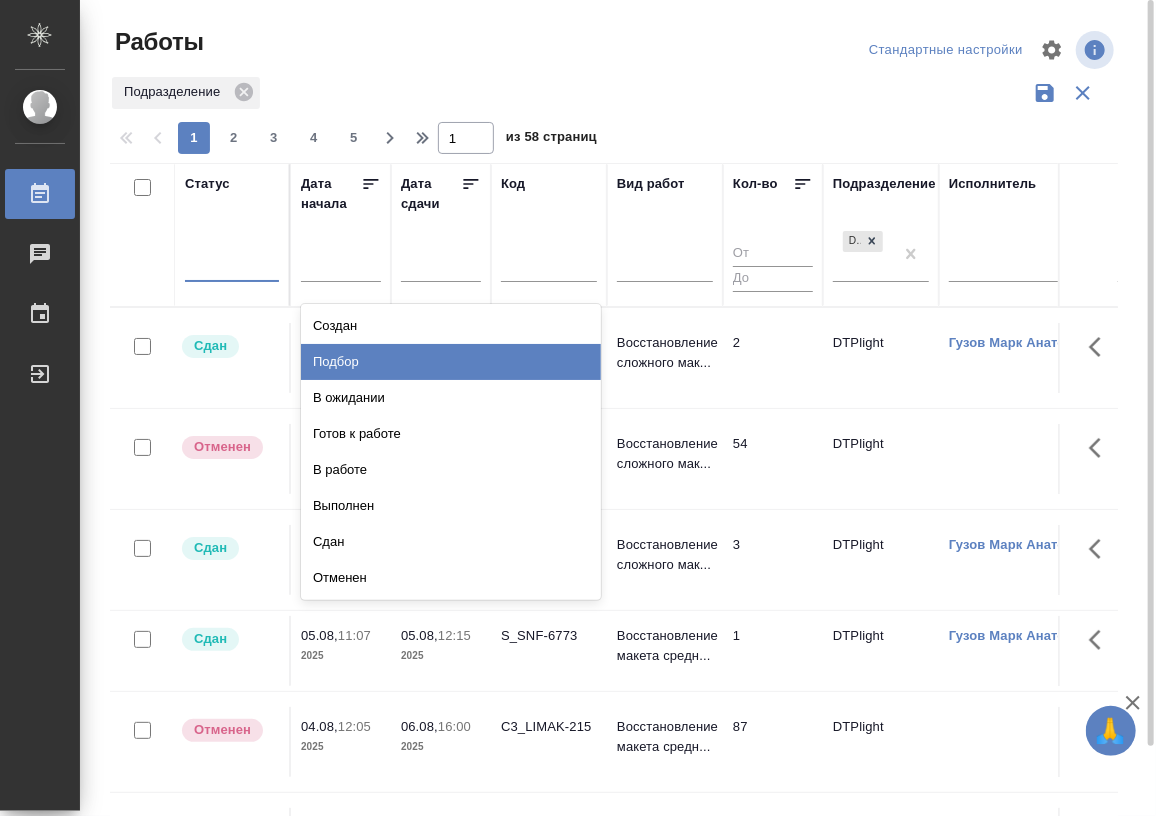 click on "Подбор" at bounding box center [451, 362] 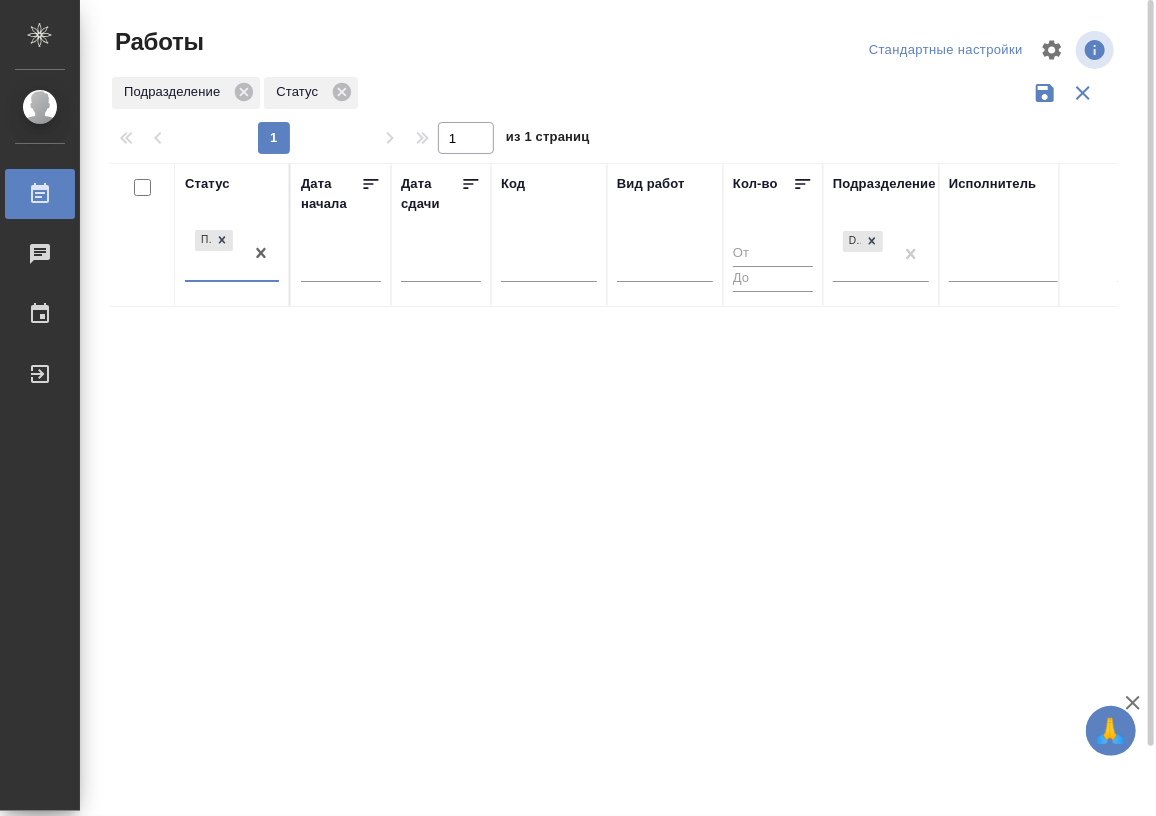 click on "Подбор" at bounding box center (214, 253) 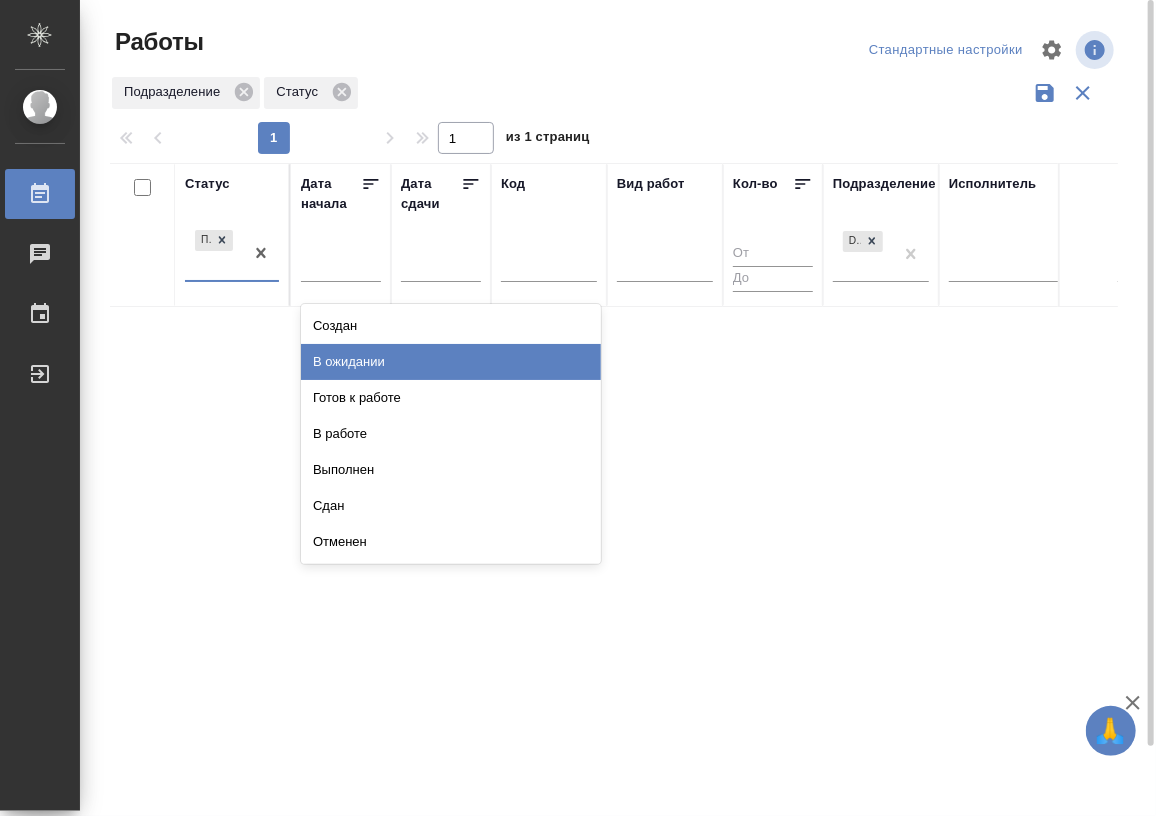 click on "В ожидании" at bounding box center [451, 362] 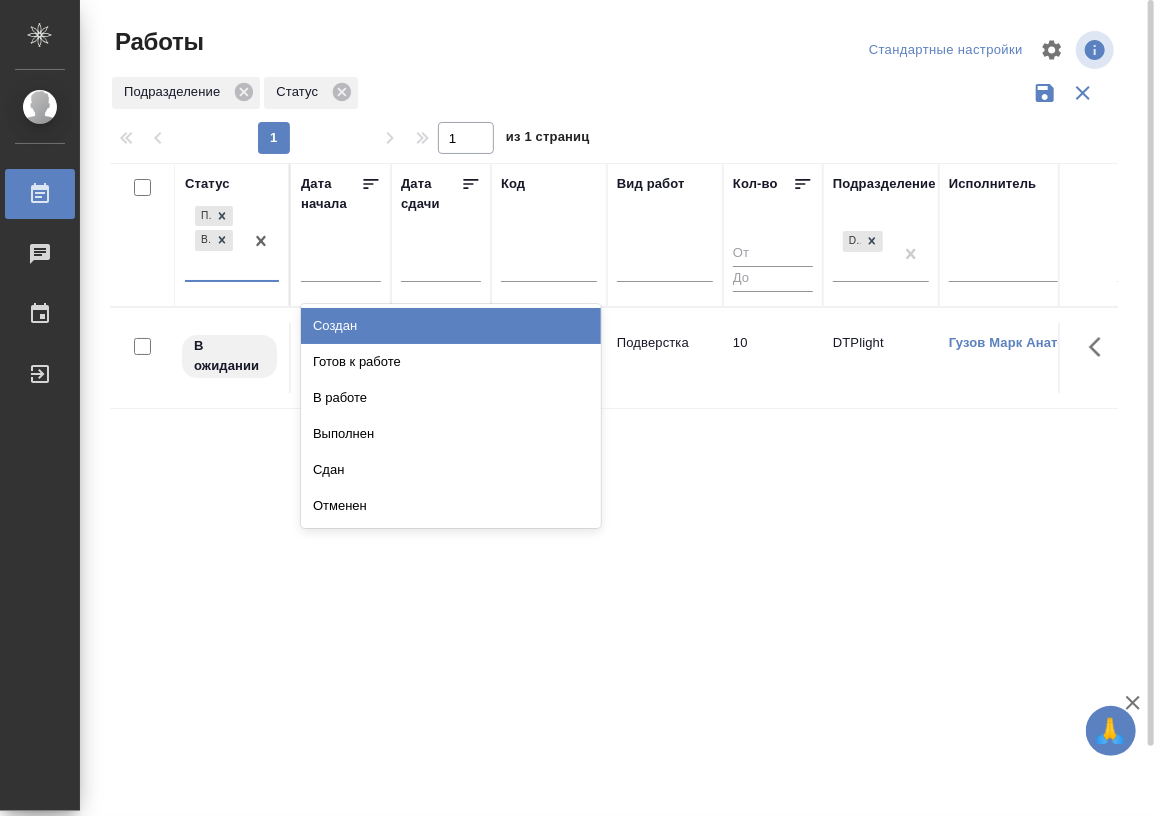 click on "Подбор В ожидании" at bounding box center [214, 241] 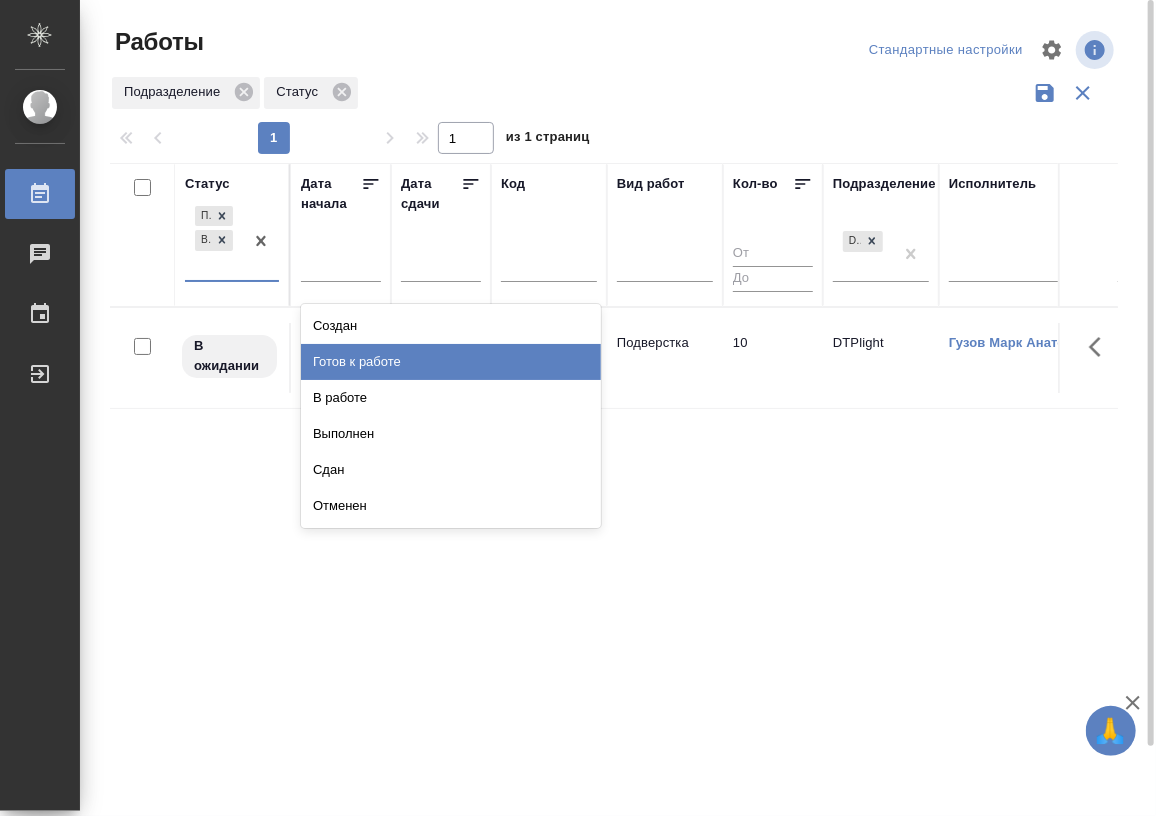 click on "Готов к работе" at bounding box center (451, 362) 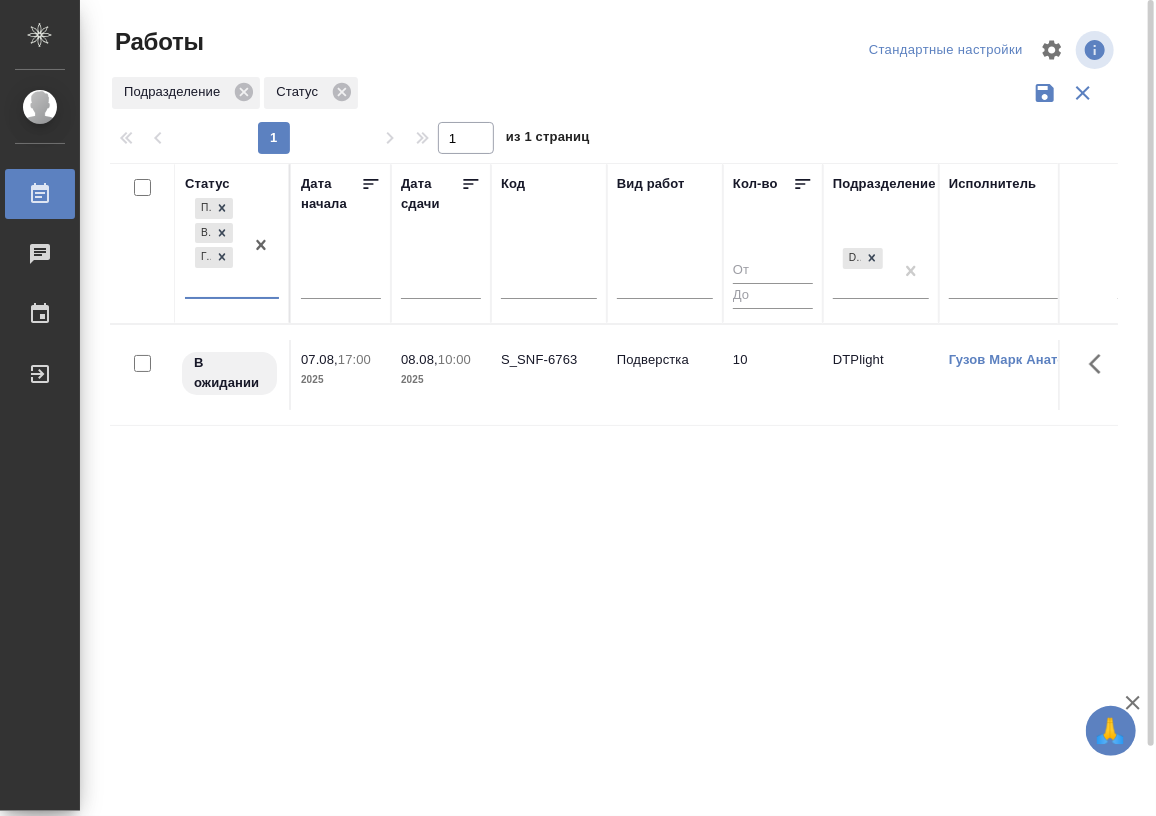 click on "Подбор В ожидании Готов к работе" at bounding box center [214, 245] 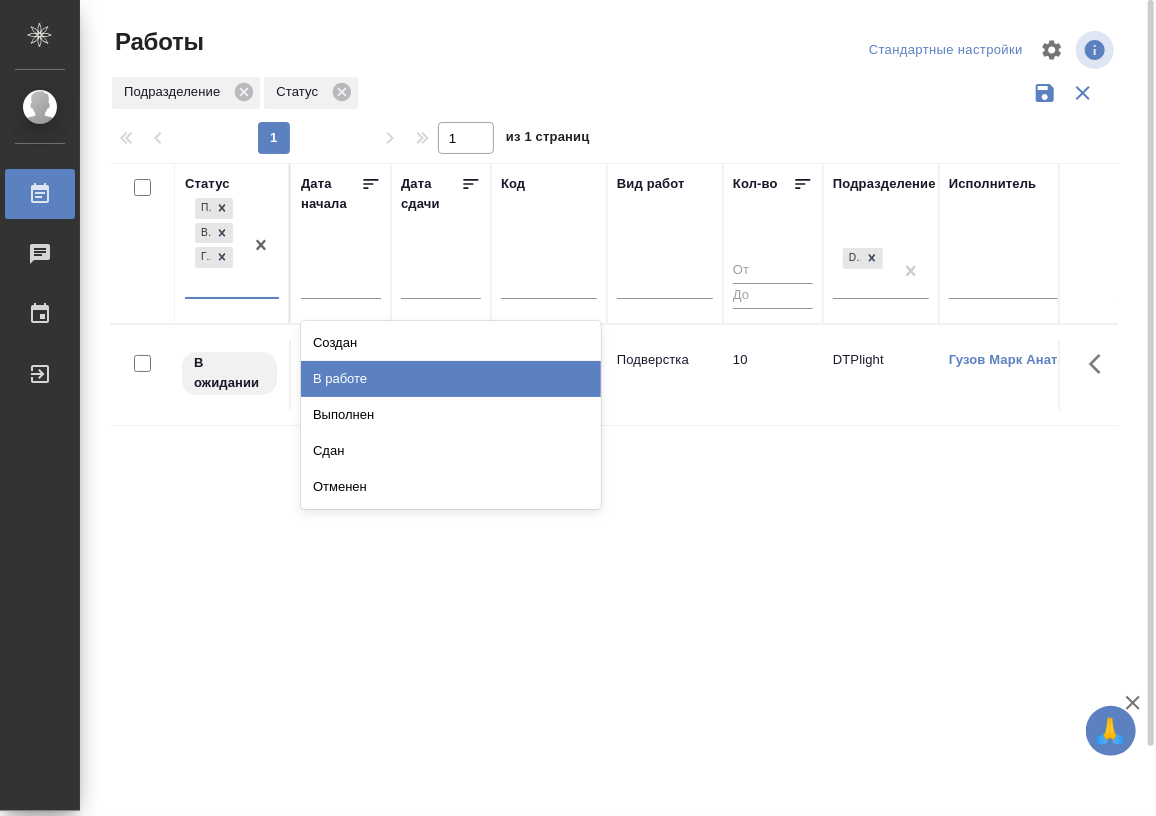 click on "В работе" at bounding box center (451, 379) 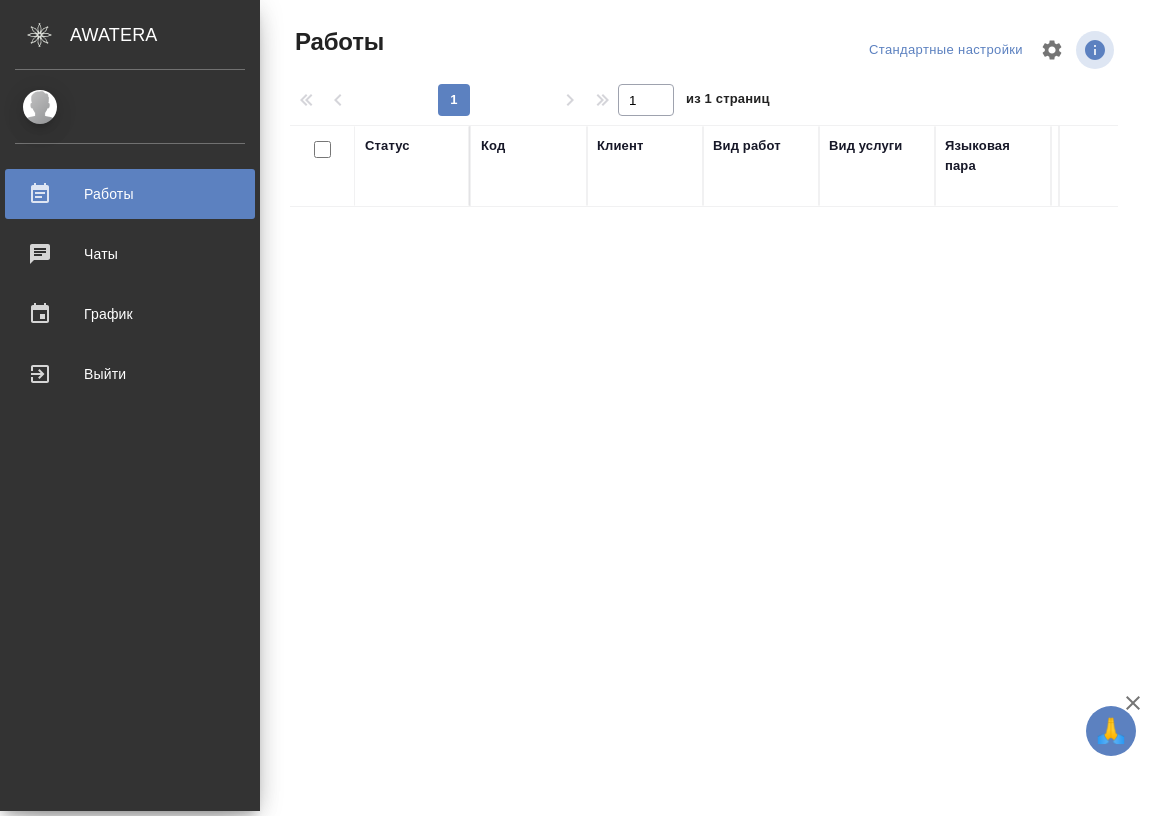 scroll, scrollTop: 0, scrollLeft: 0, axis: both 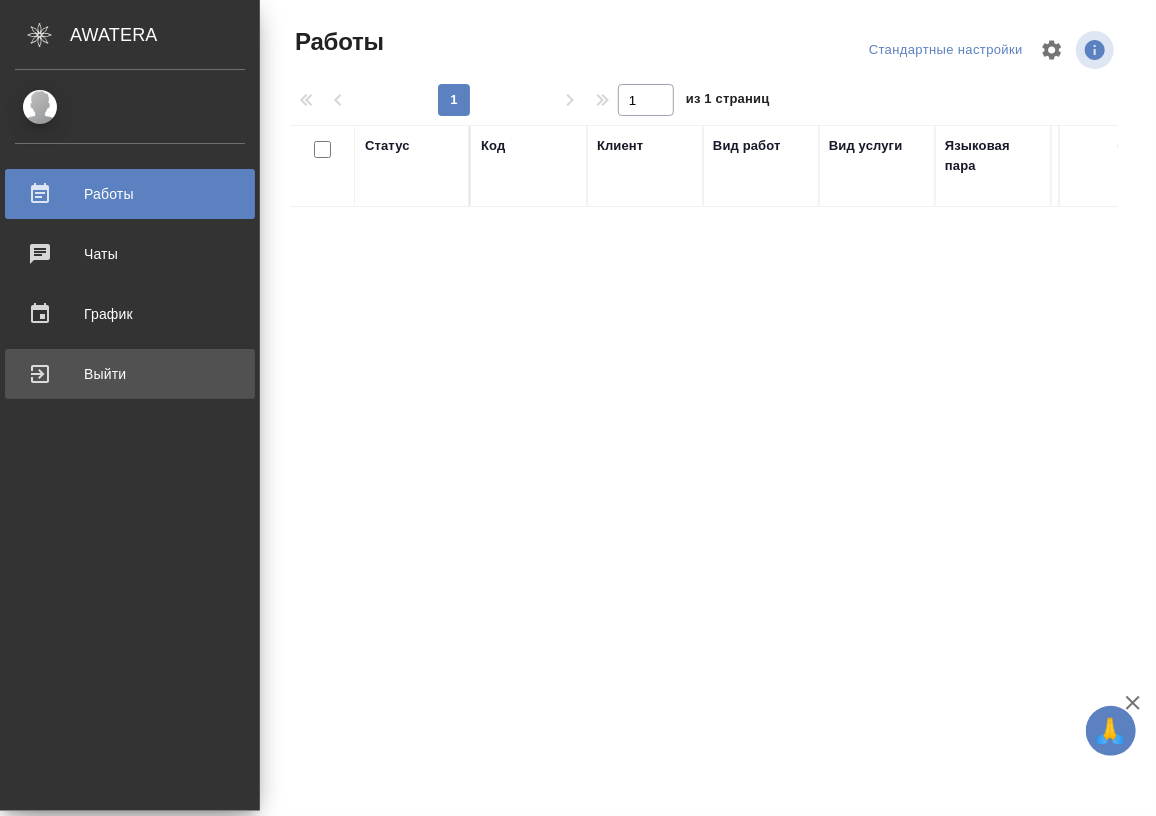 click on "Выйти" at bounding box center [130, 374] 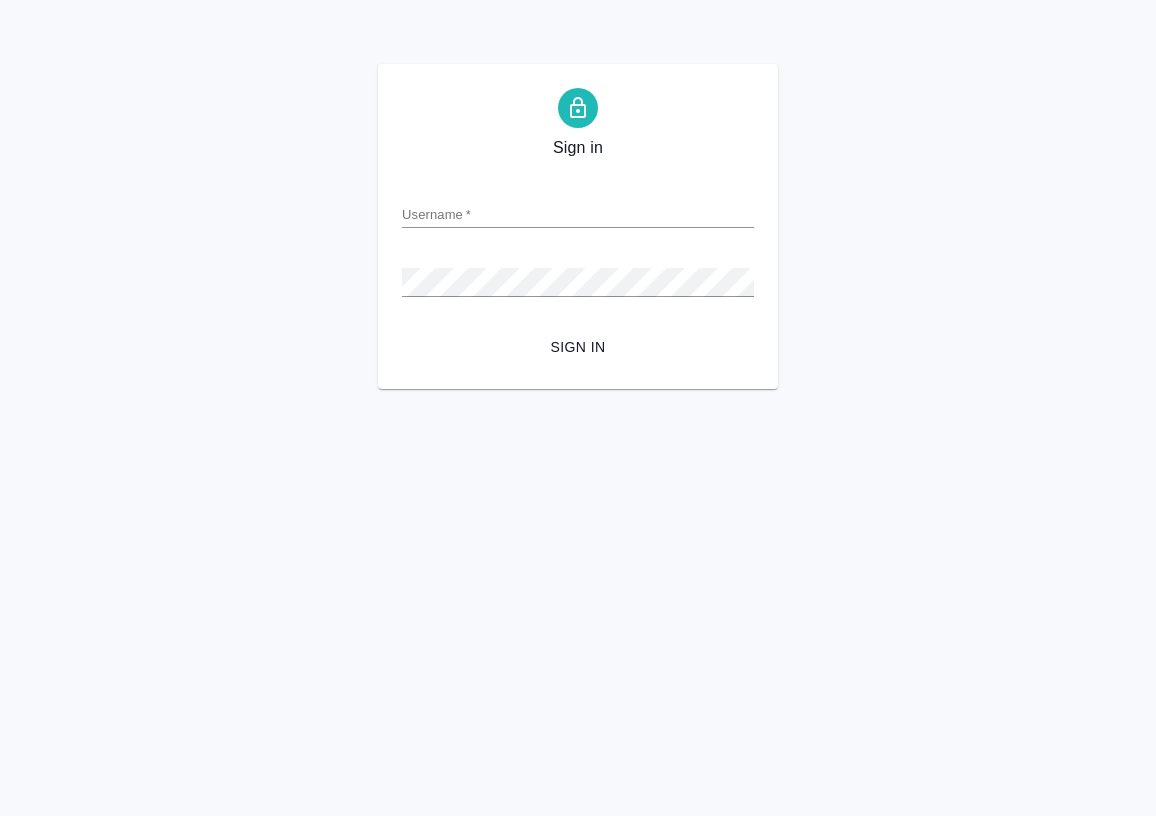 scroll, scrollTop: 0, scrollLeft: 0, axis: both 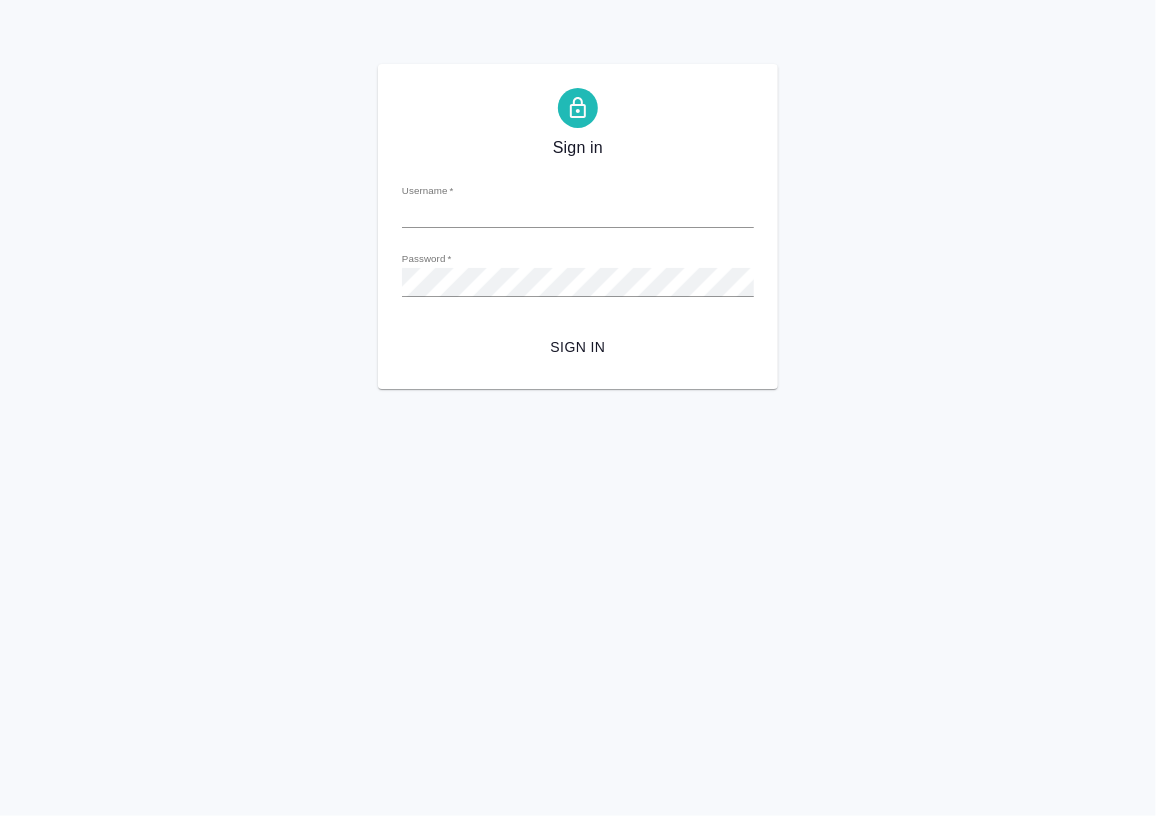type on "[EMAIL]" 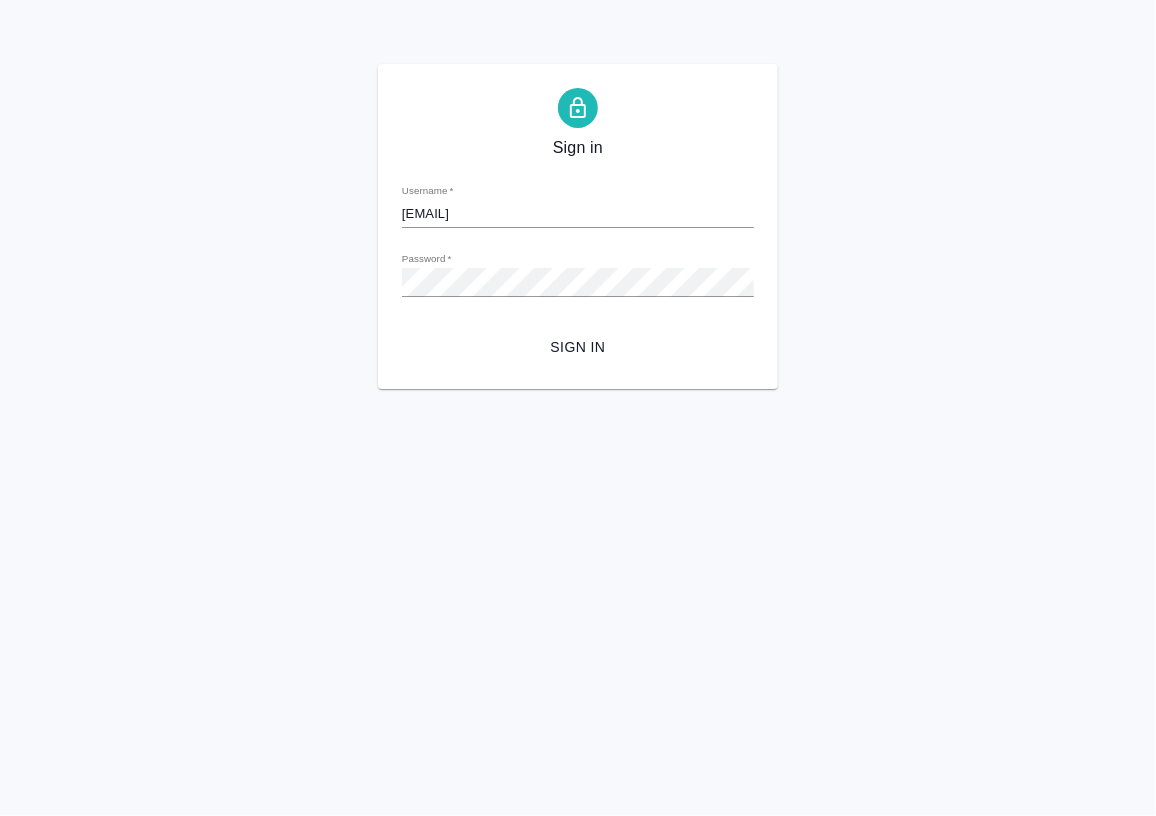 click on "Sign in" at bounding box center [578, 347] 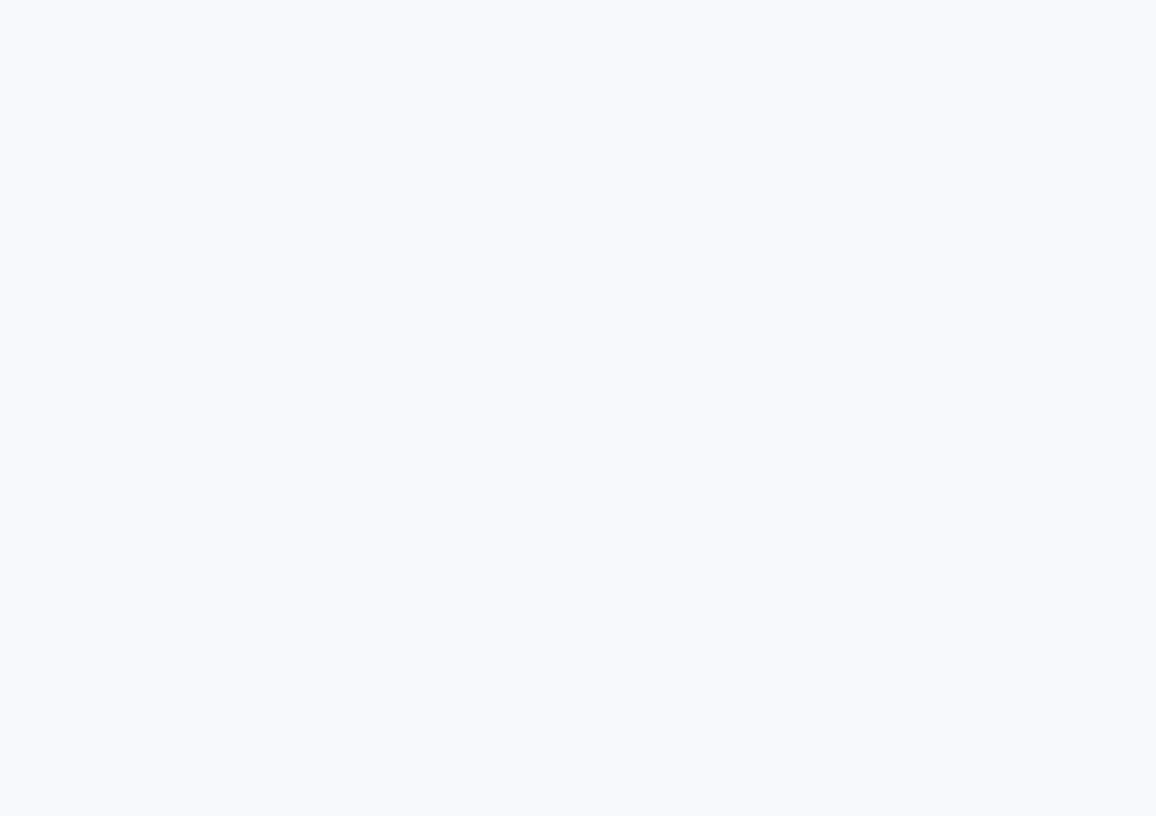 scroll, scrollTop: 0, scrollLeft: 0, axis: both 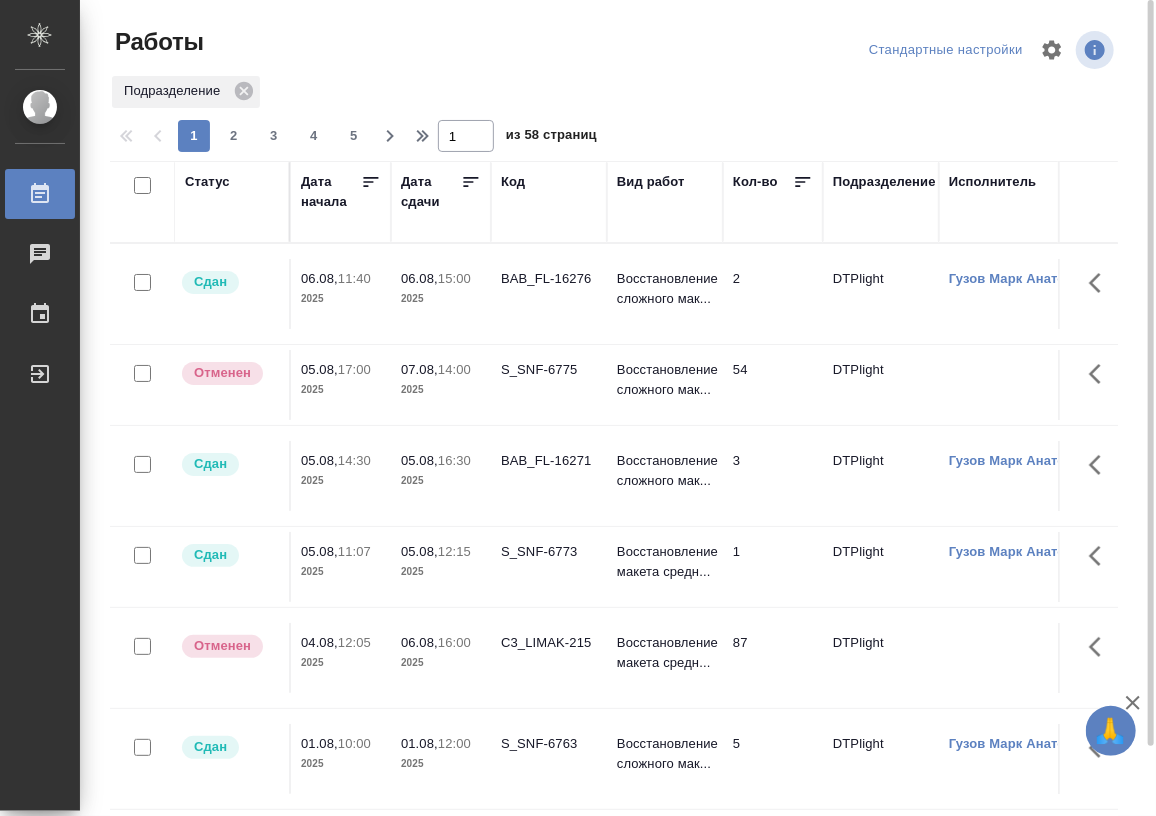 click on "Статус" at bounding box center [207, 182] 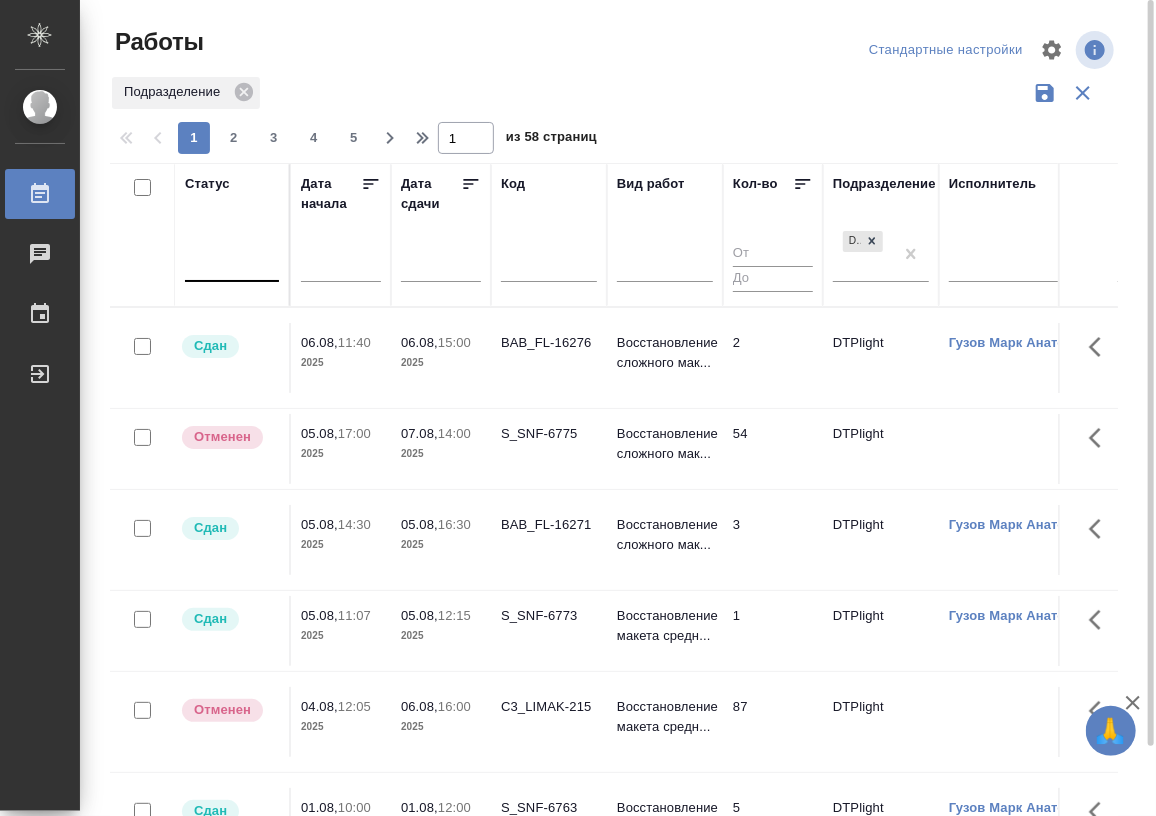 click at bounding box center (232, 261) 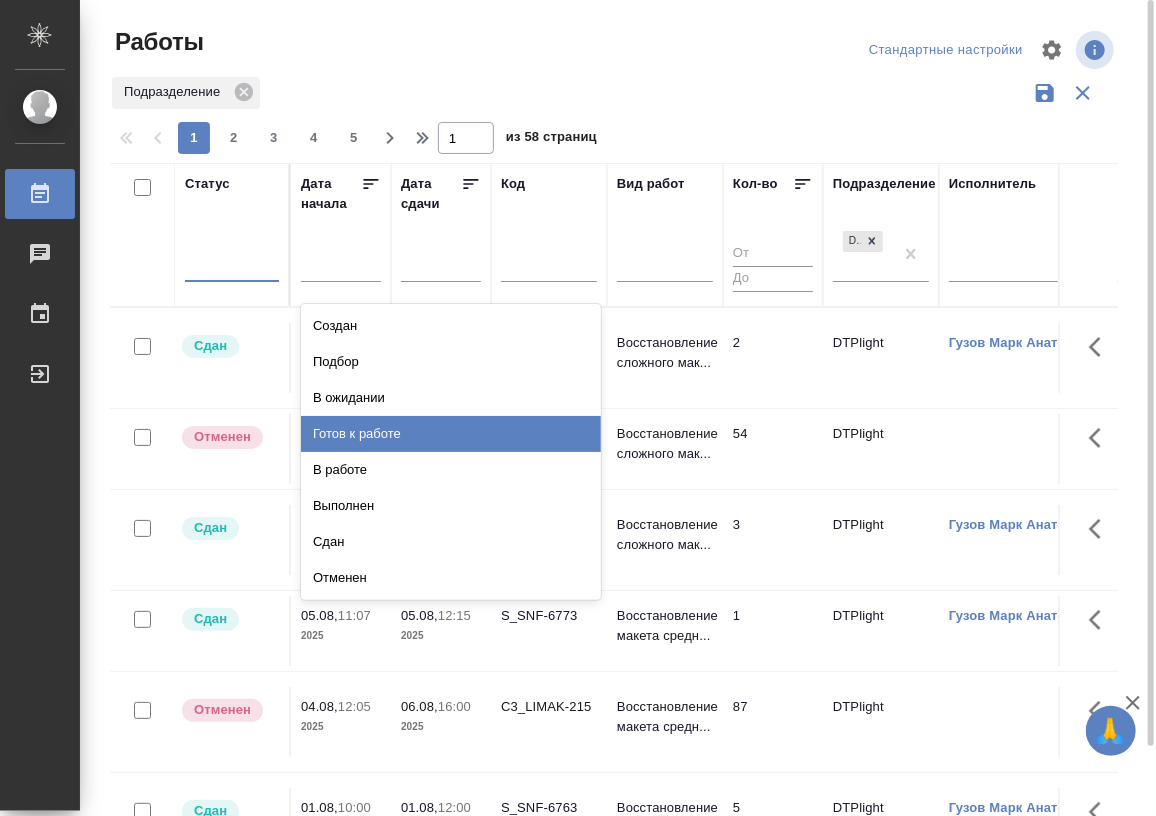 click on "Готов к работе" at bounding box center (451, 434) 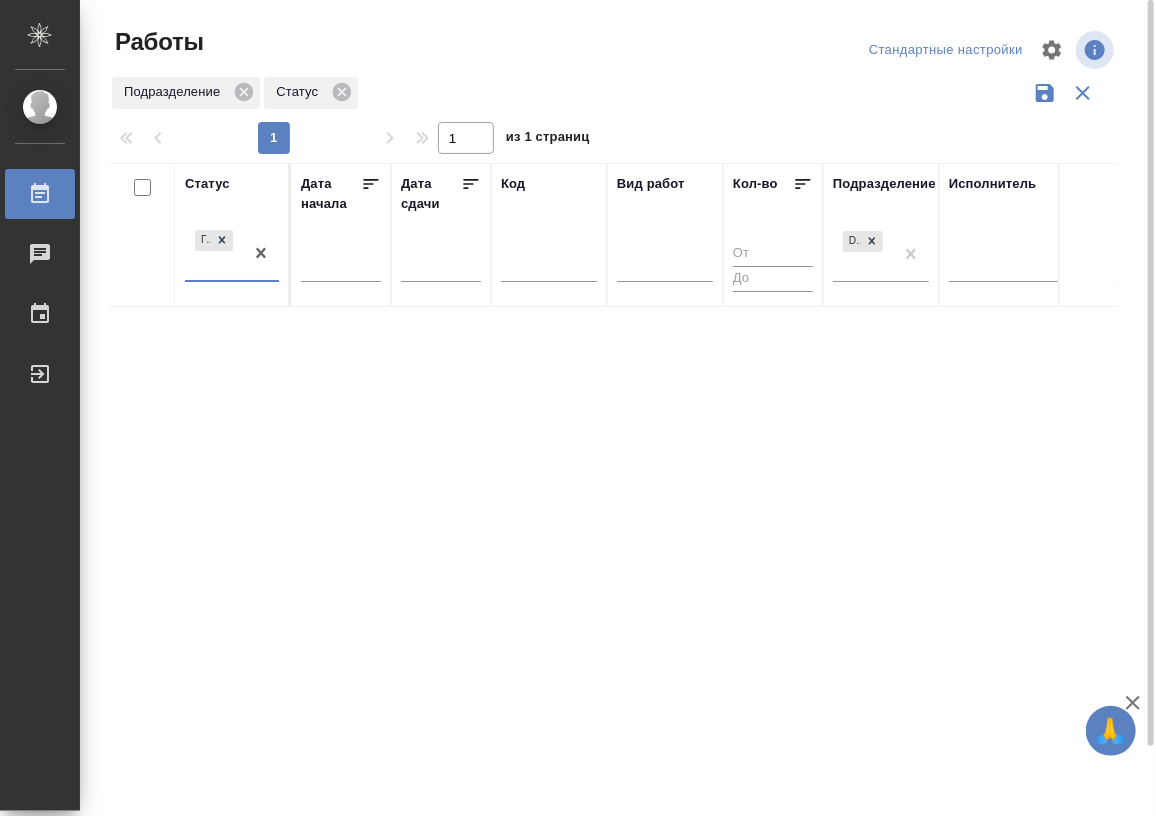 click at bounding box center [261, 253] 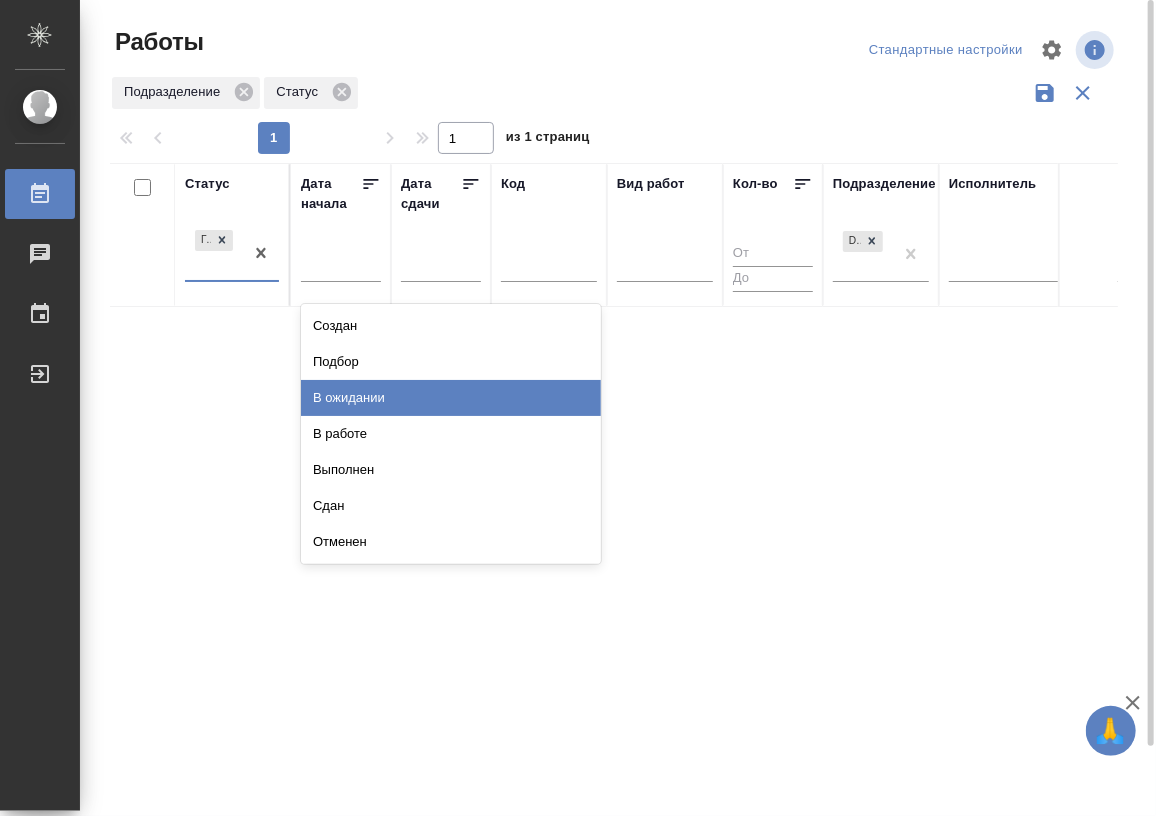 click on "В ожидании" at bounding box center (451, 398) 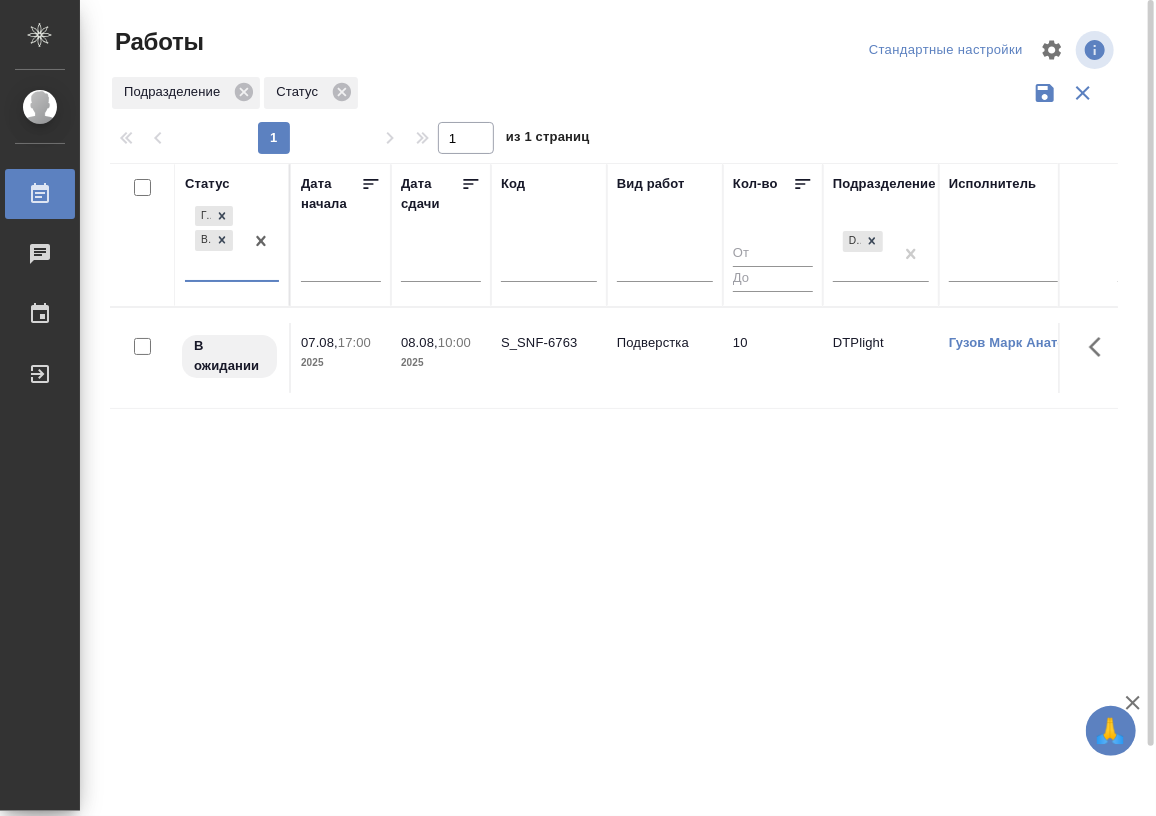 click on "Готов к работе В ожидании" at bounding box center [214, 241] 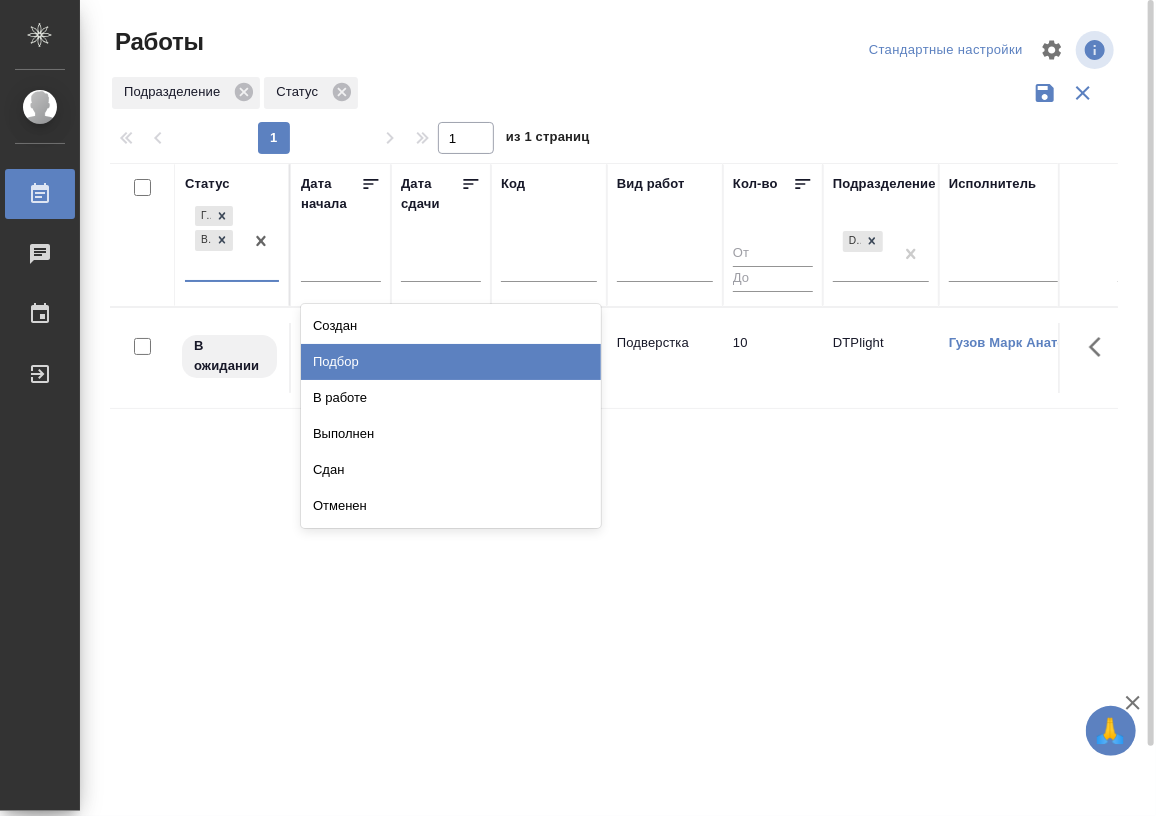 click on "Подбор" at bounding box center (451, 362) 